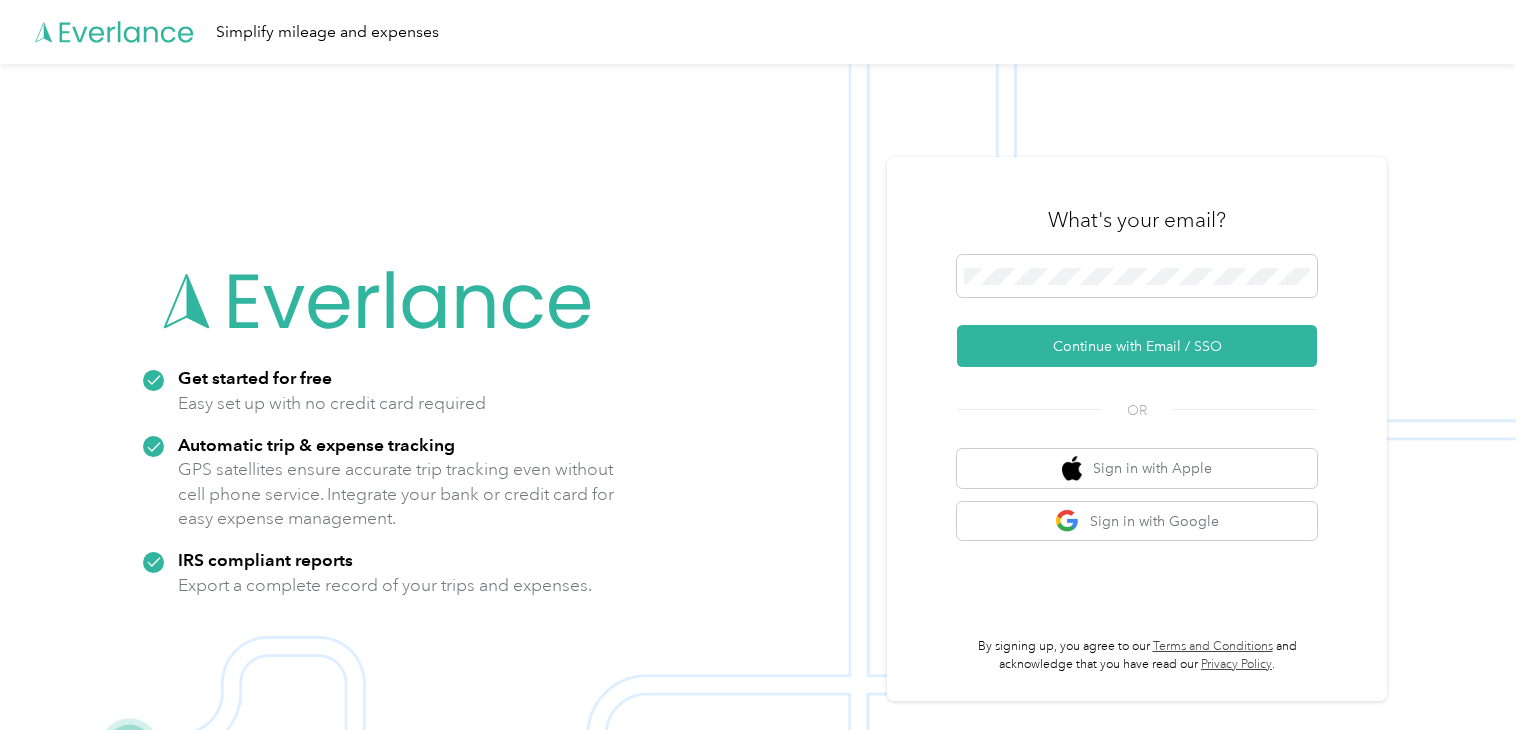 scroll, scrollTop: 0, scrollLeft: 0, axis: both 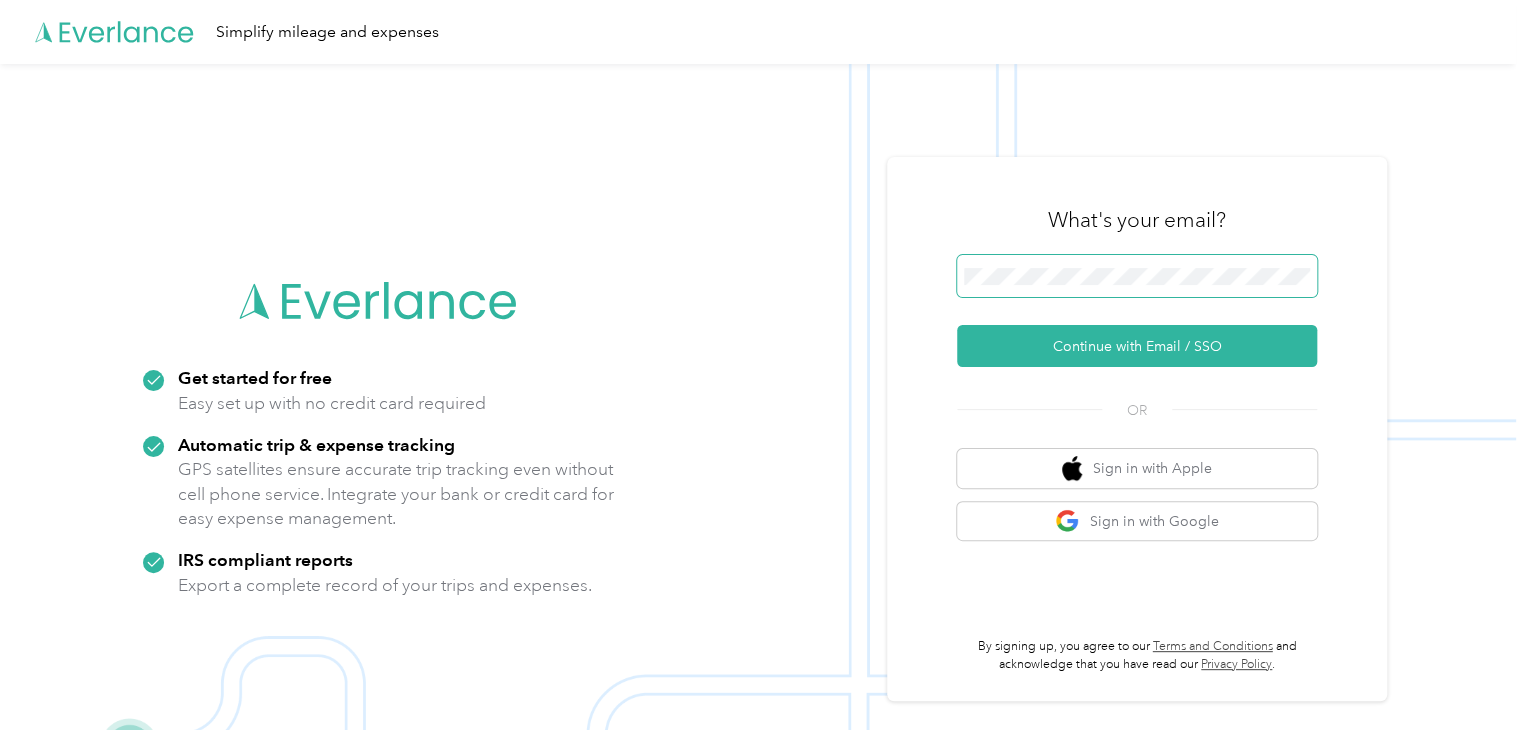 click at bounding box center [1137, 276] 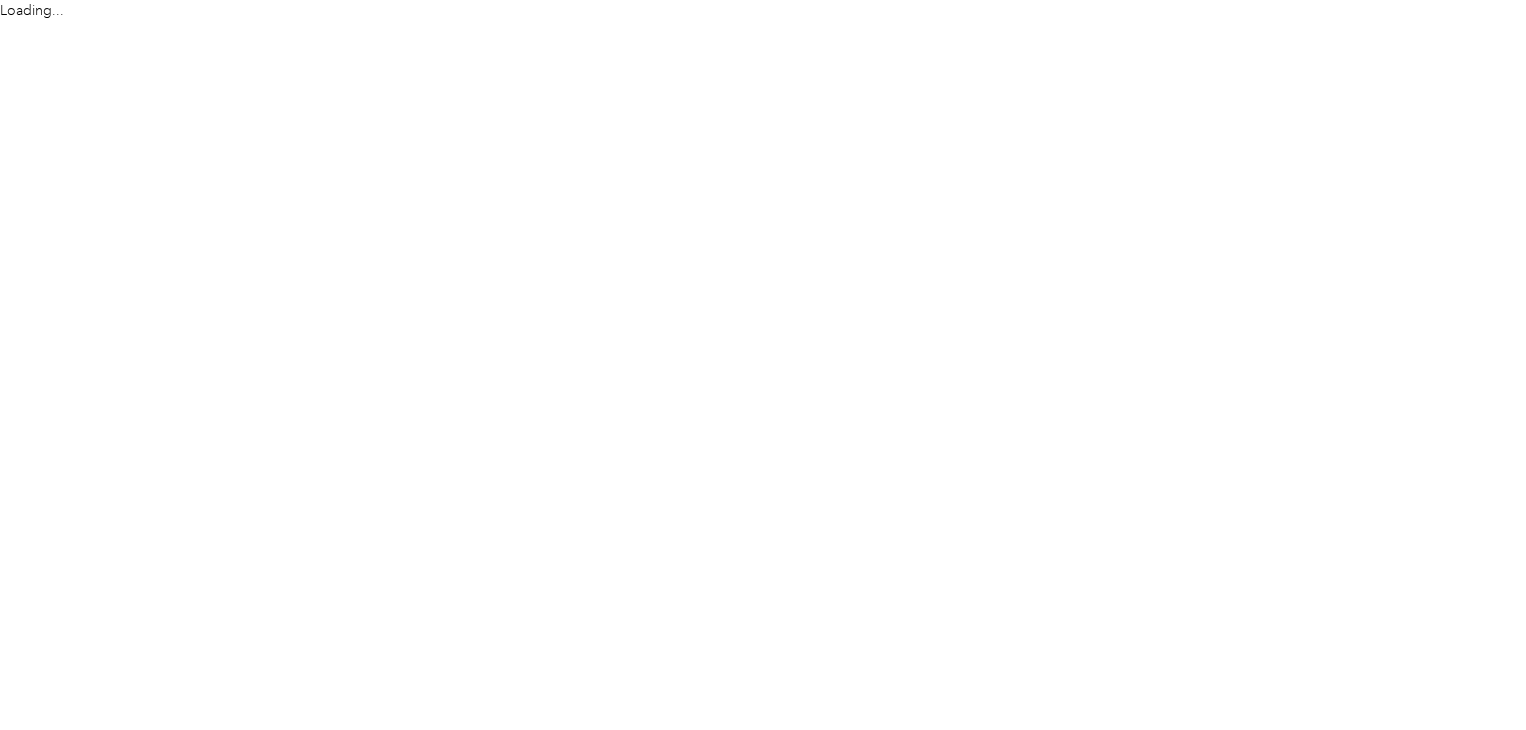 scroll, scrollTop: 0, scrollLeft: 0, axis: both 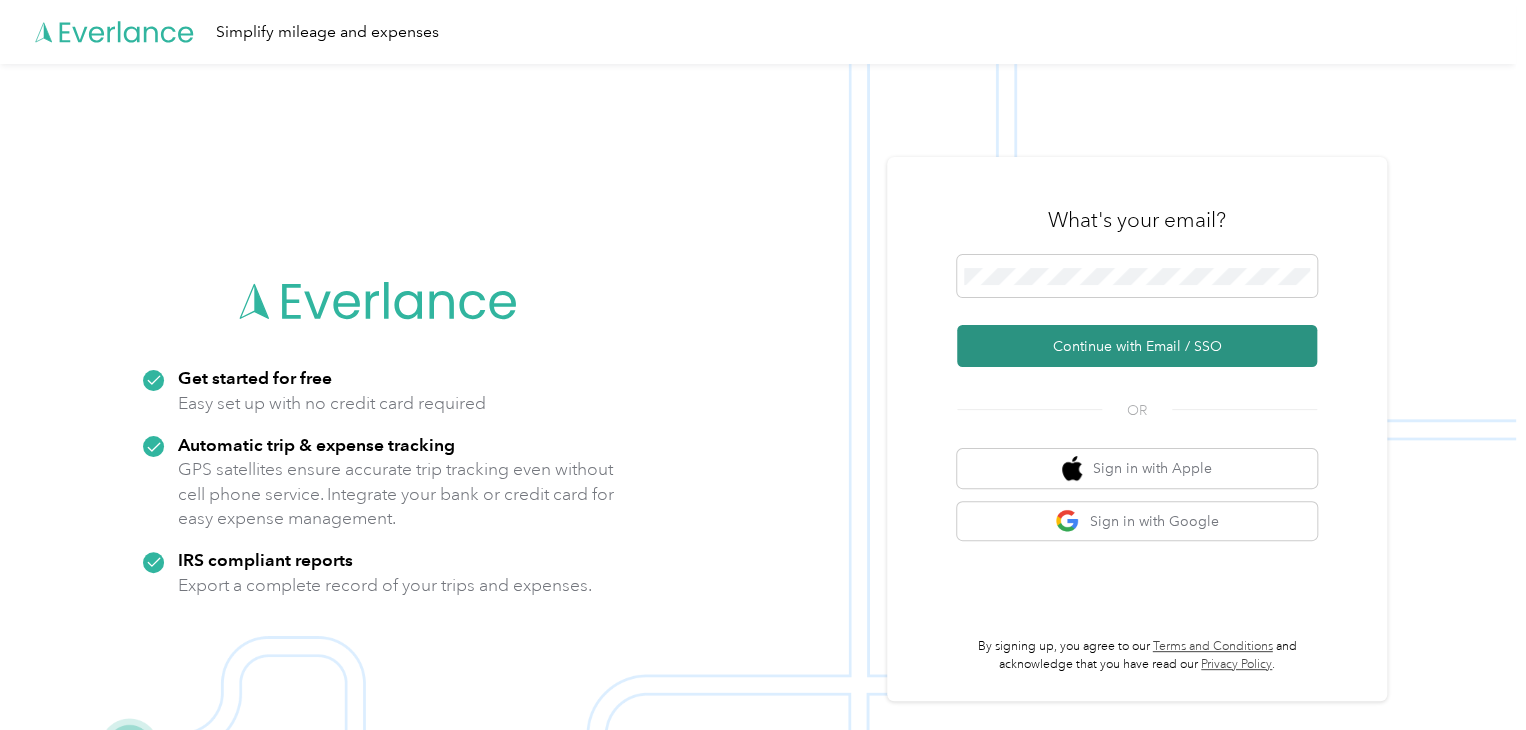 click on "Continue with Email / SSO" at bounding box center [1137, 346] 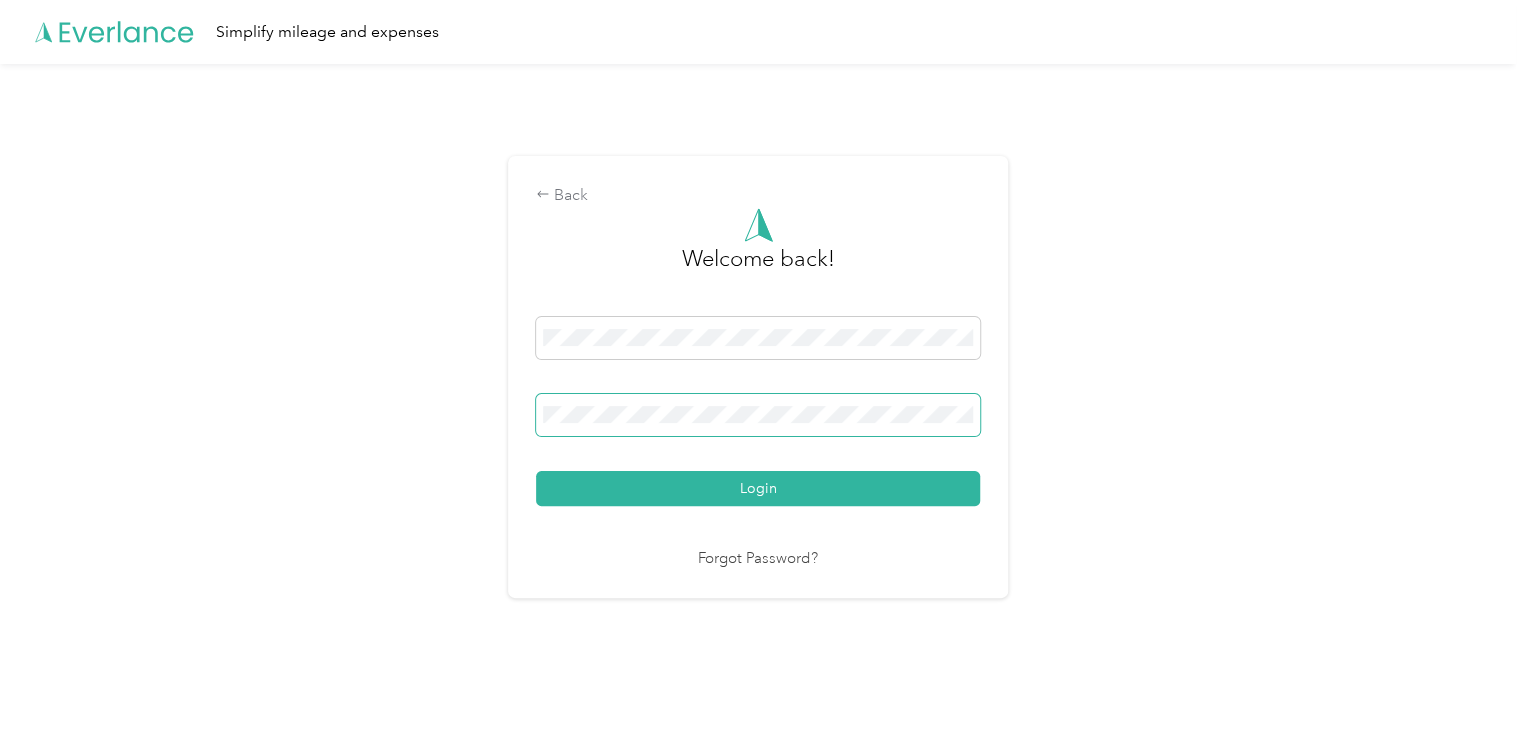 click on "Login" at bounding box center [758, 488] 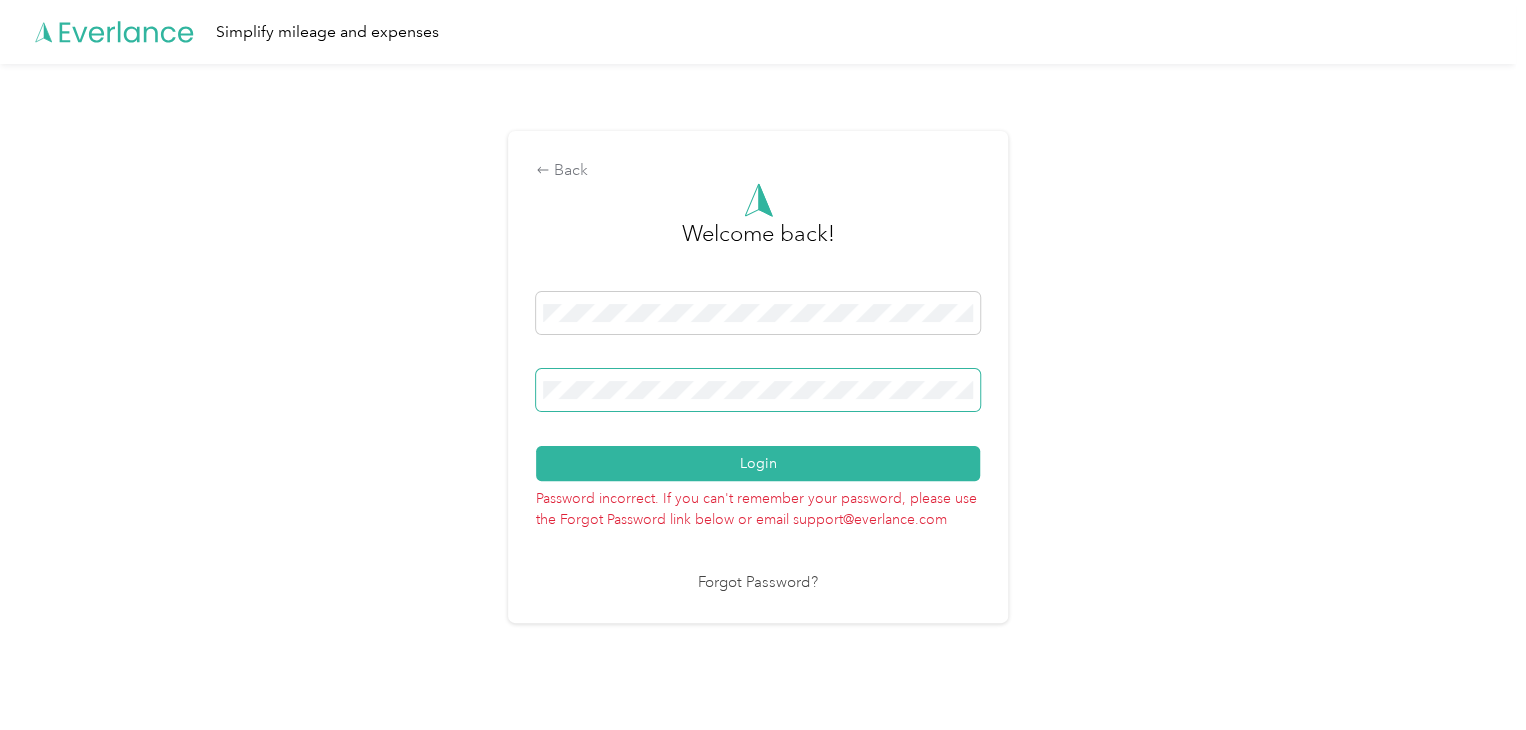 click at bounding box center (758, 390) 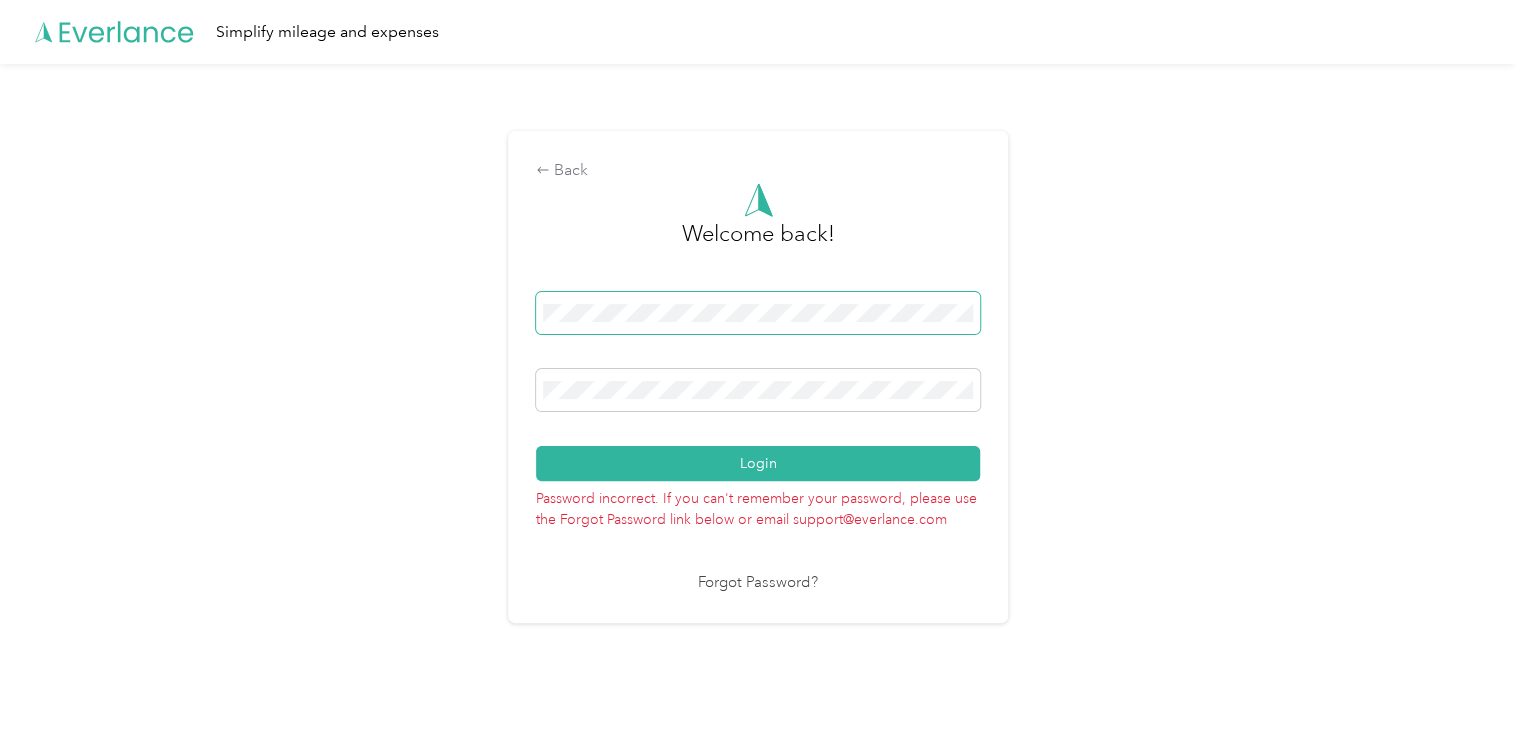 click on "Back Welcome back! Login Password incorrect. If you can't remember your password, please use the Forgot Password link below or email support@everlance.com Forgot Password?" at bounding box center (758, 385) 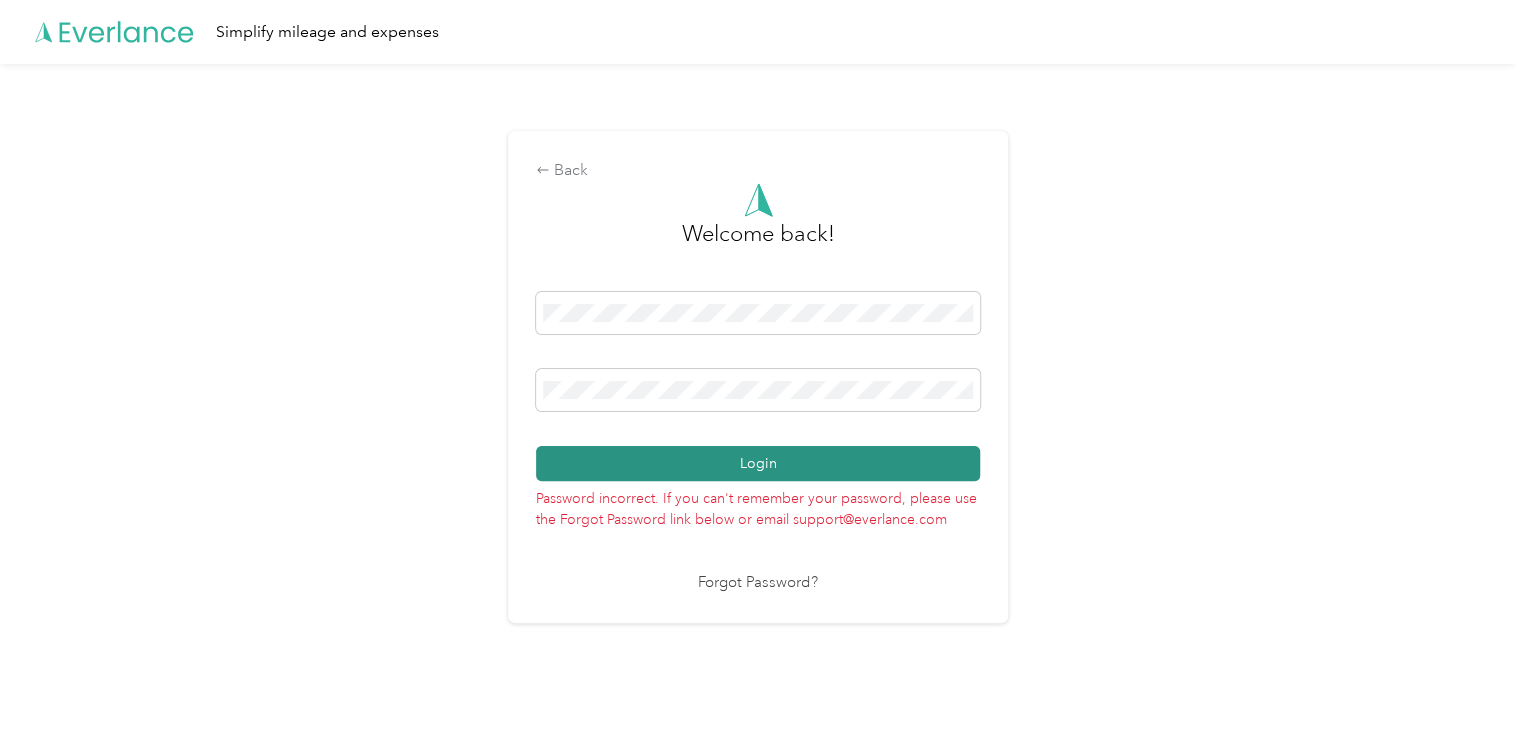 click on "Login" at bounding box center (758, 463) 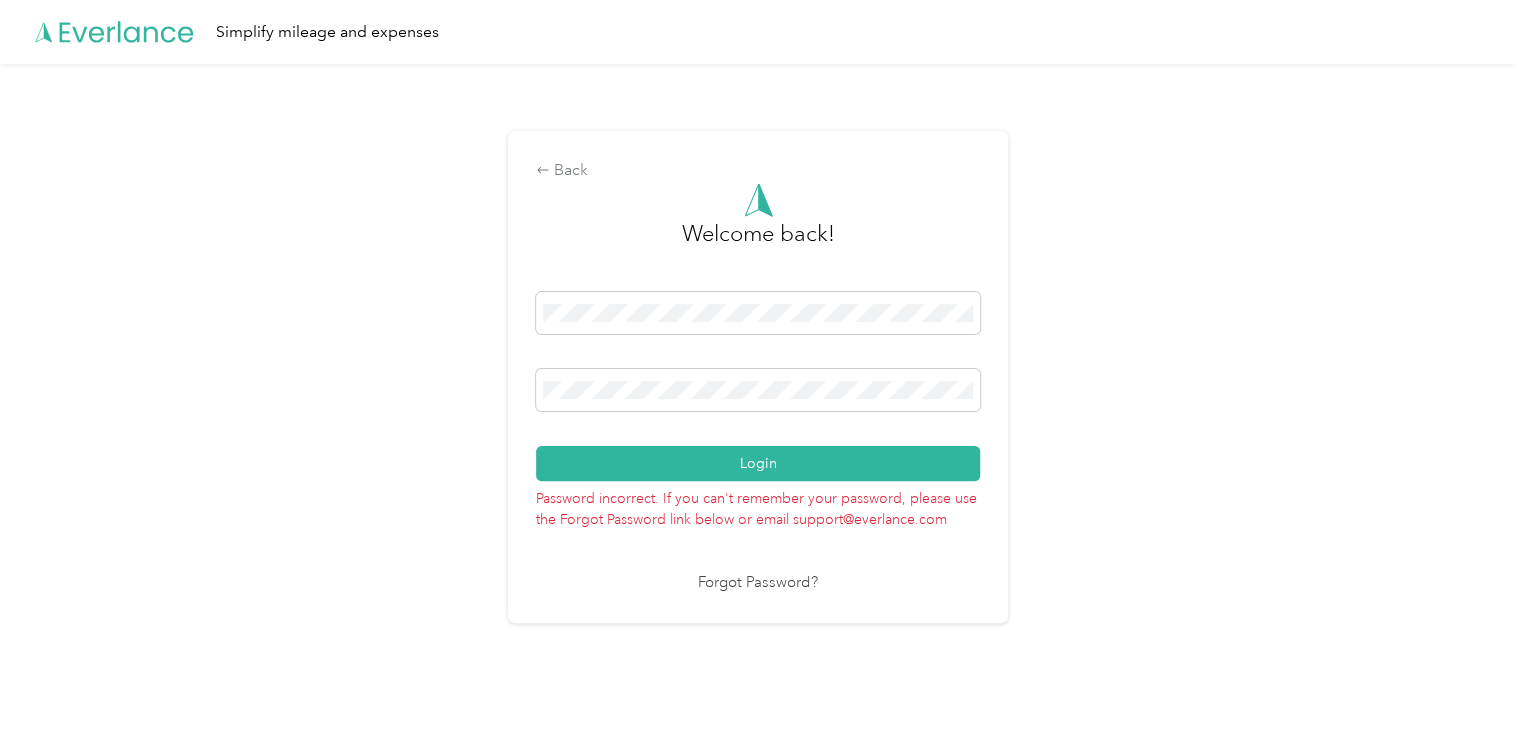 drag, startPoint x: 782, startPoint y: 300, endPoint x: 440, endPoint y: 321, distance: 342.64413 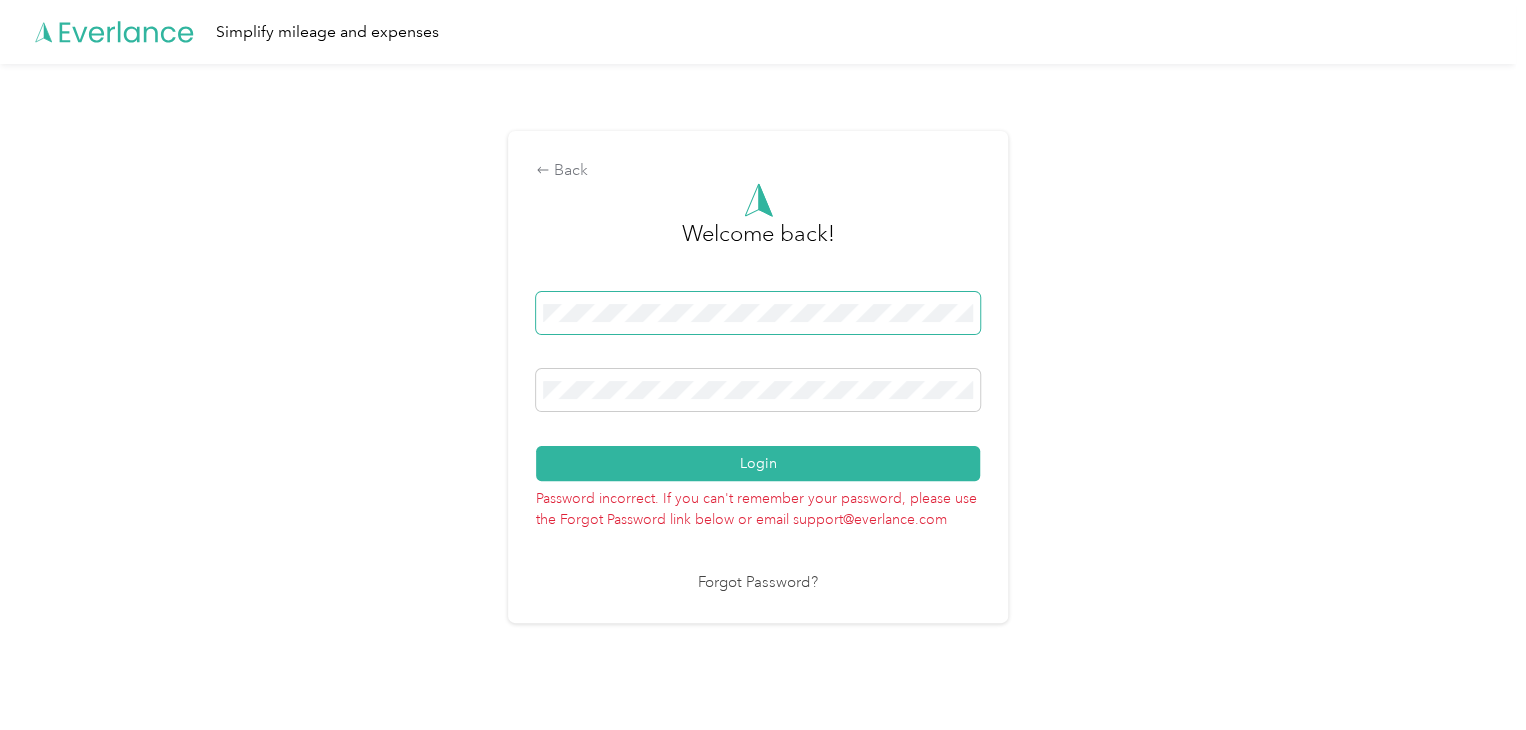 click on "Back Welcome back! Login Password incorrect. If you can't remember your password, please use the Forgot Password link below or email support@everlance.com Forgot Password?" at bounding box center (758, 385) 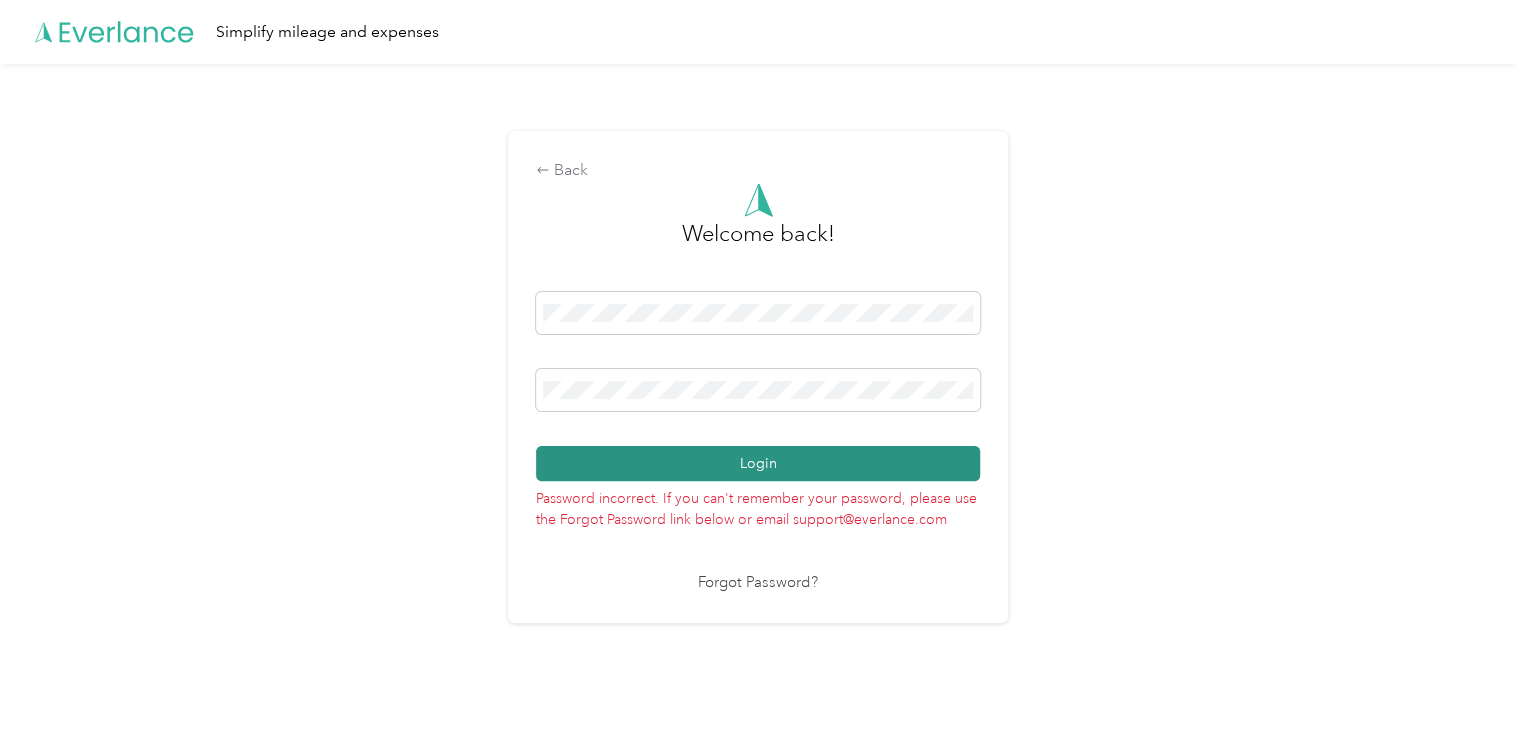 click on "Login" at bounding box center [758, 463] 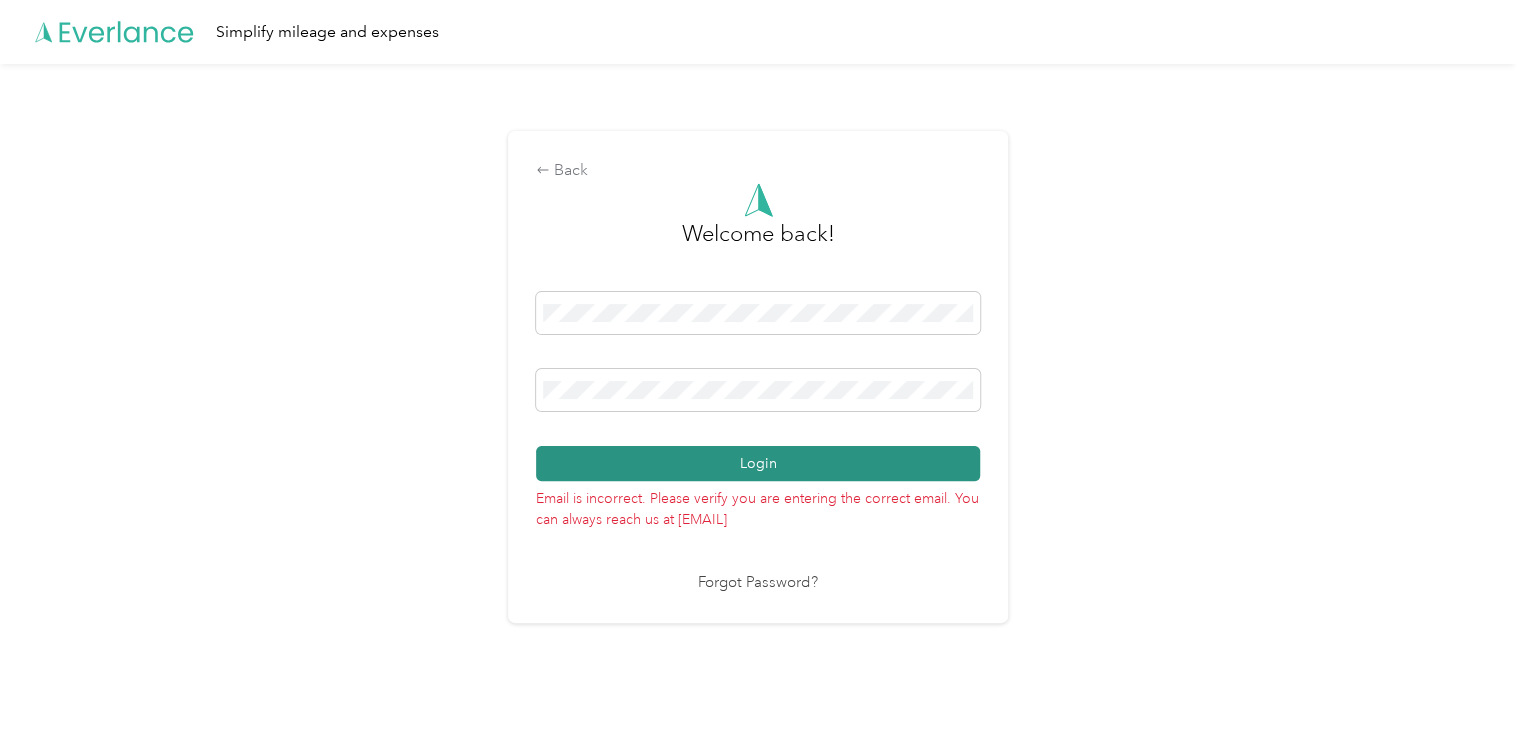 click on "Login" at bounding box center [758, 463] 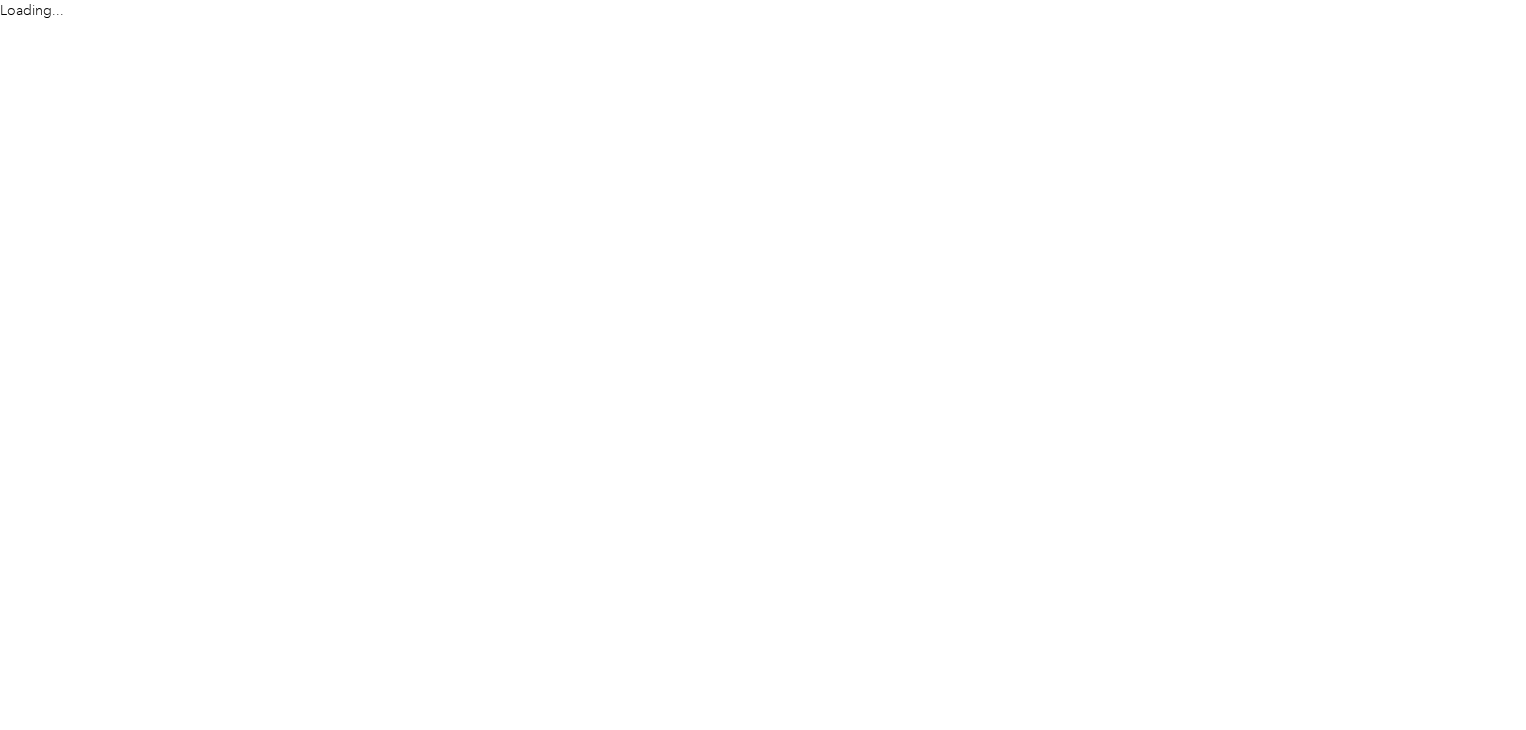 scroll, scrollTop: 0, scrollLeft: 0, axis: both 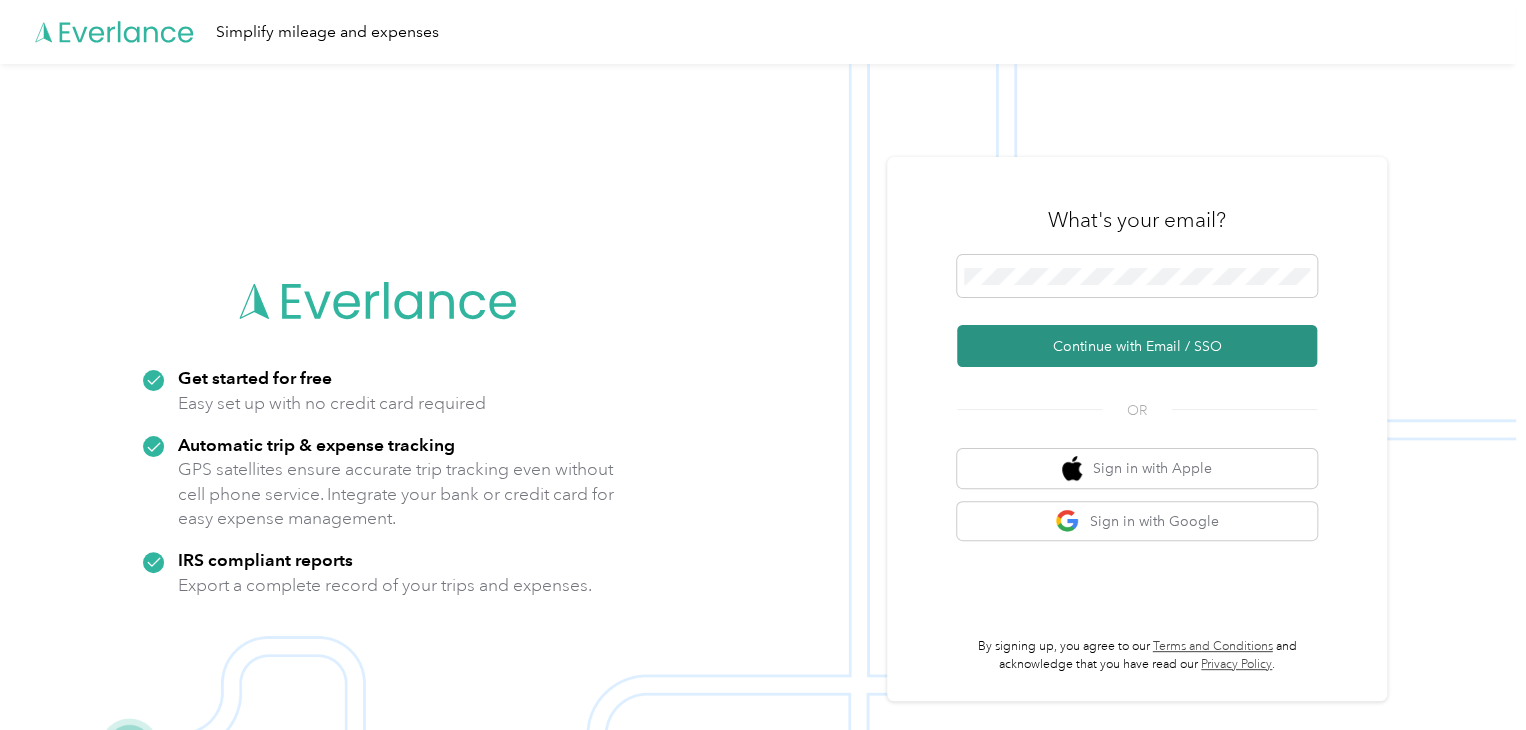click on "Continue with Email / SSO" at bounding box center (1137, 346) 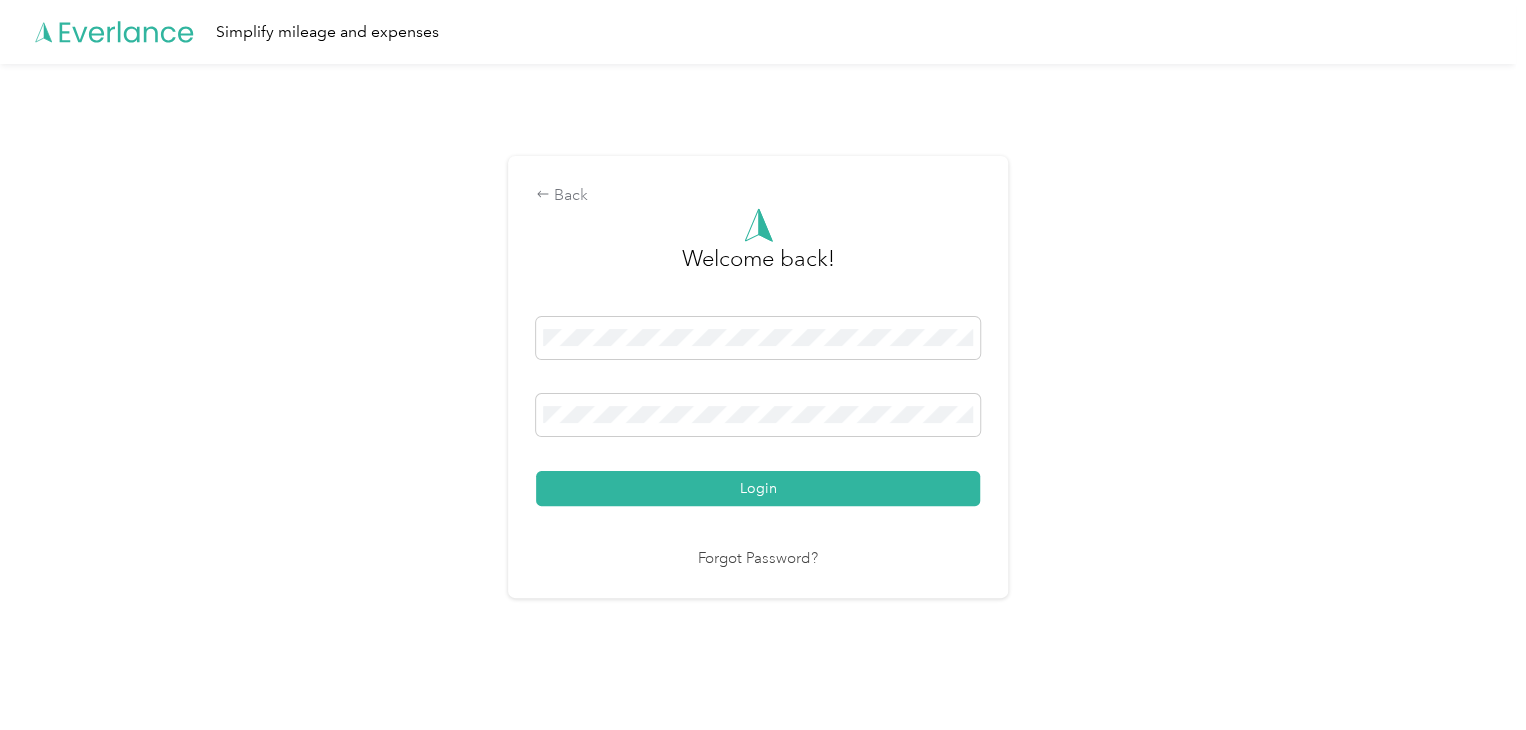click on "Login" at bounding box center (758, 488) 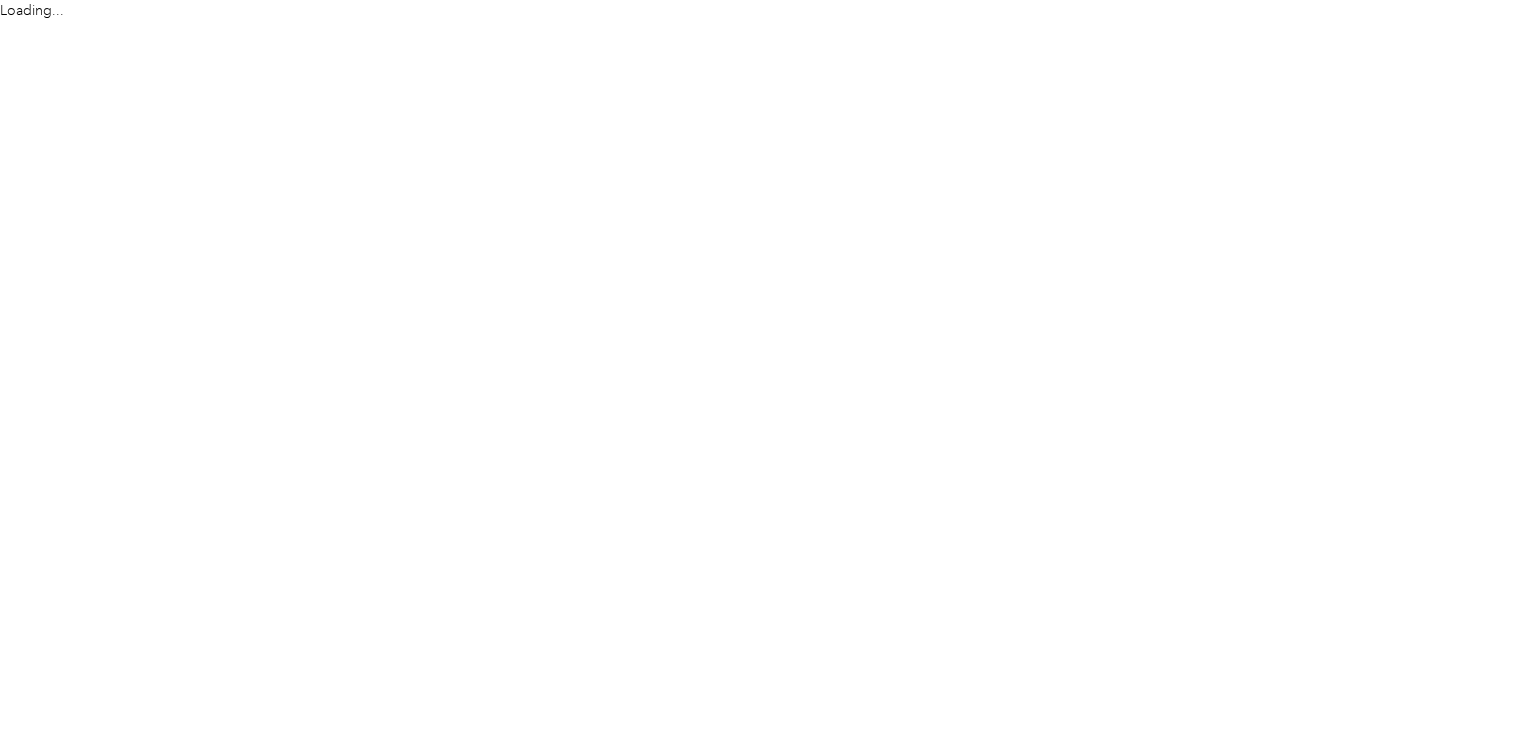scroll, scrollTop: 0, scrollLeft: 0, axis: both 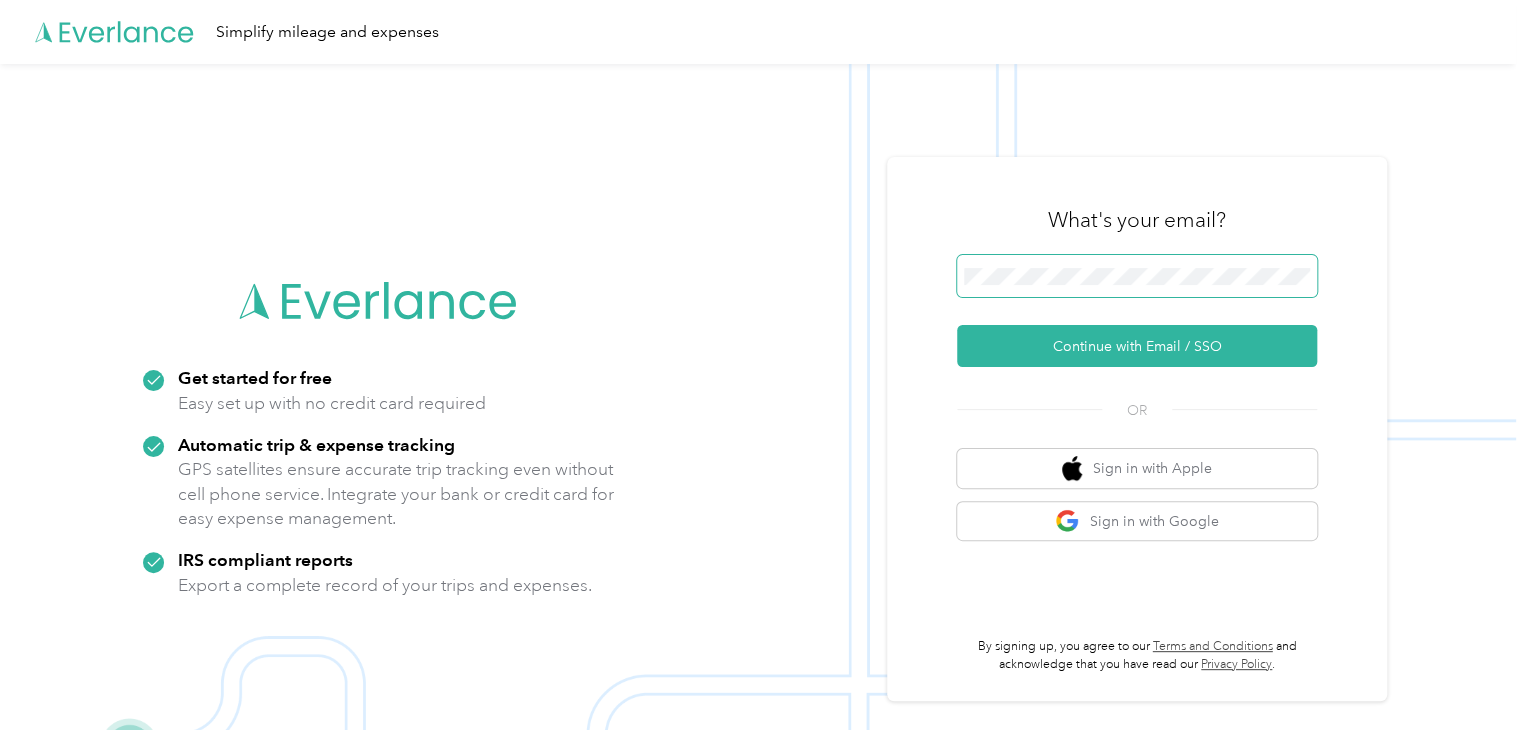 click at bounding box center (1137, 276) 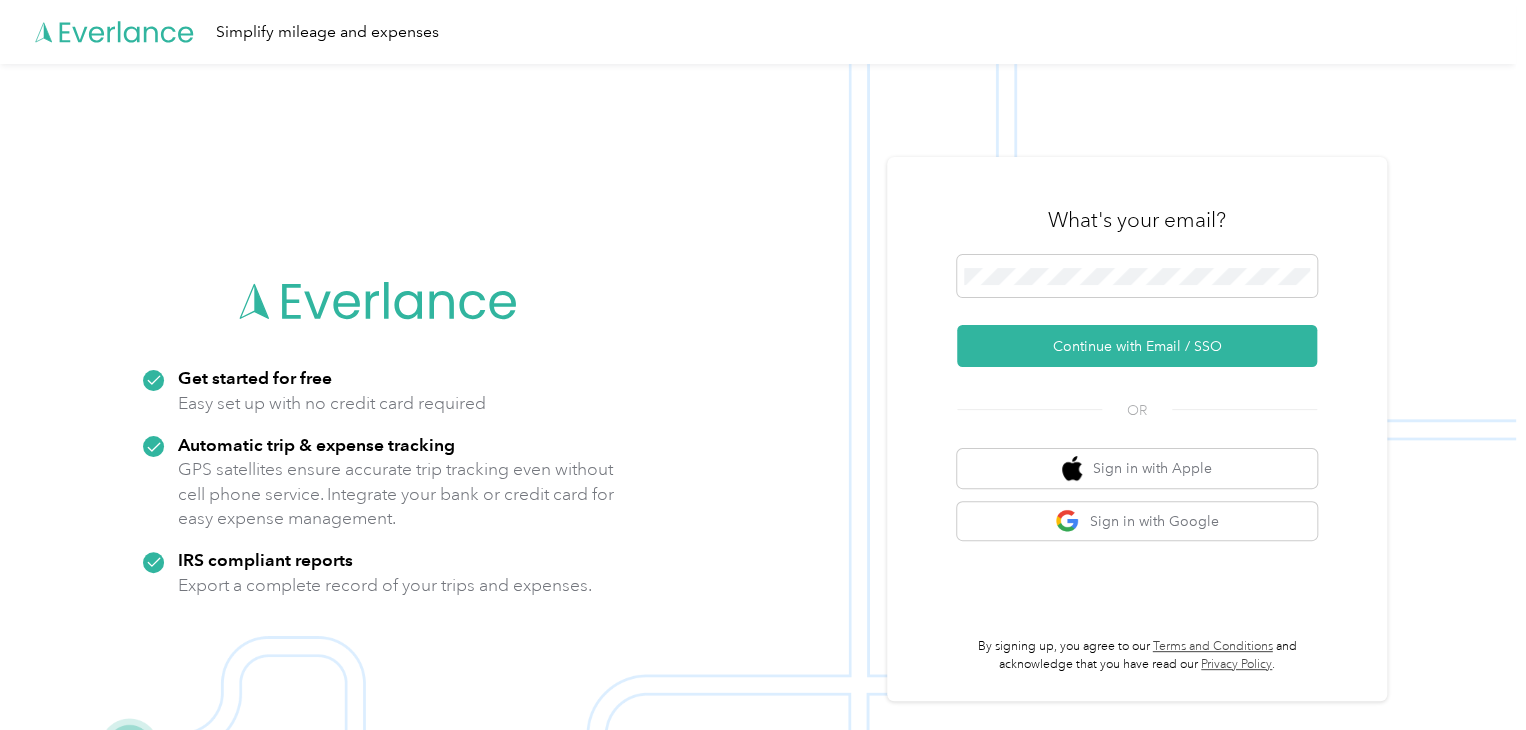 click on "What's your email? Continue with Email / SSO OR Sign in with Apple Sign in with Google By signing up, you agree to our   Terms and Conditions   and acknowledge that you have read our   Privacy Policy ." at bounding box center [1137, 429] 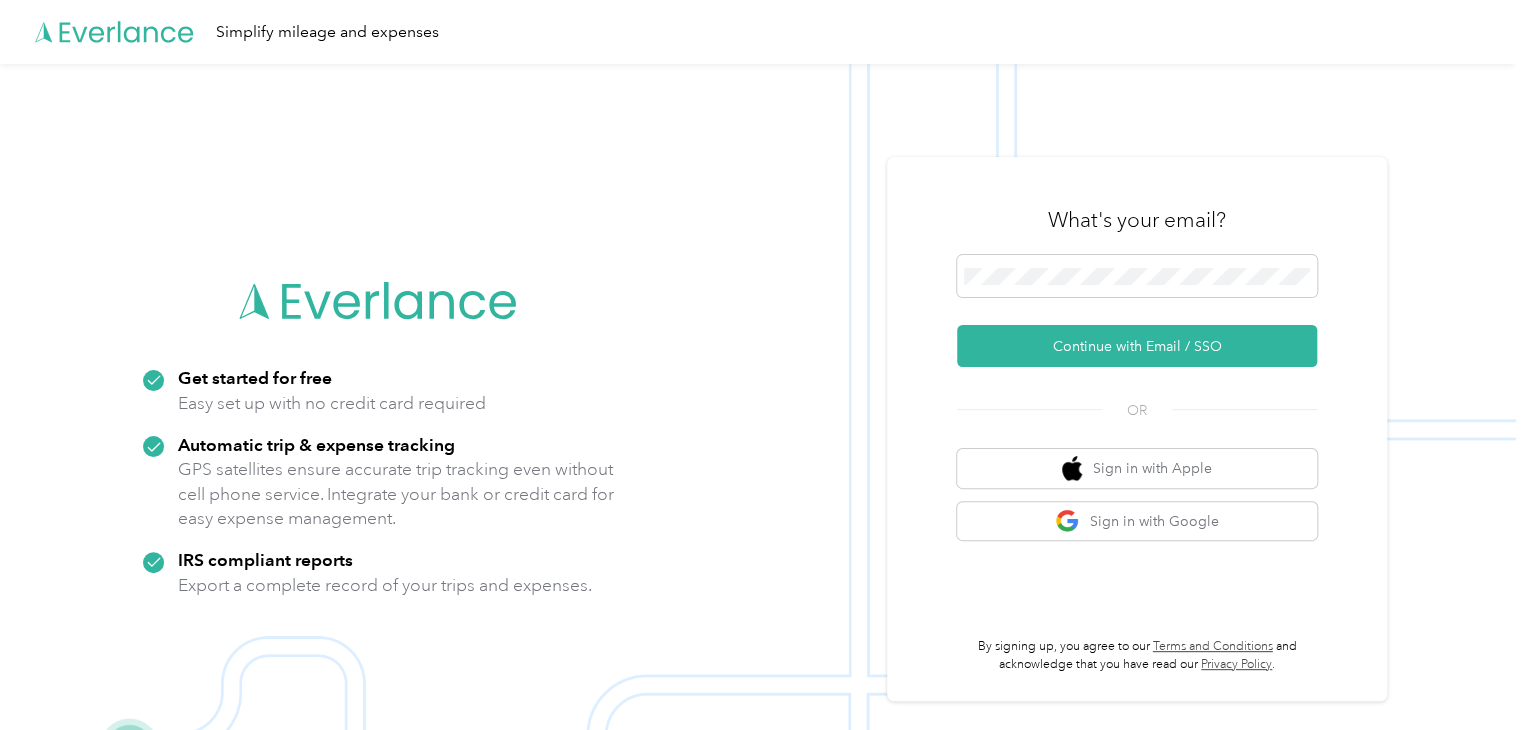 click on "What's your email?" at bounding box center (1137, 220) 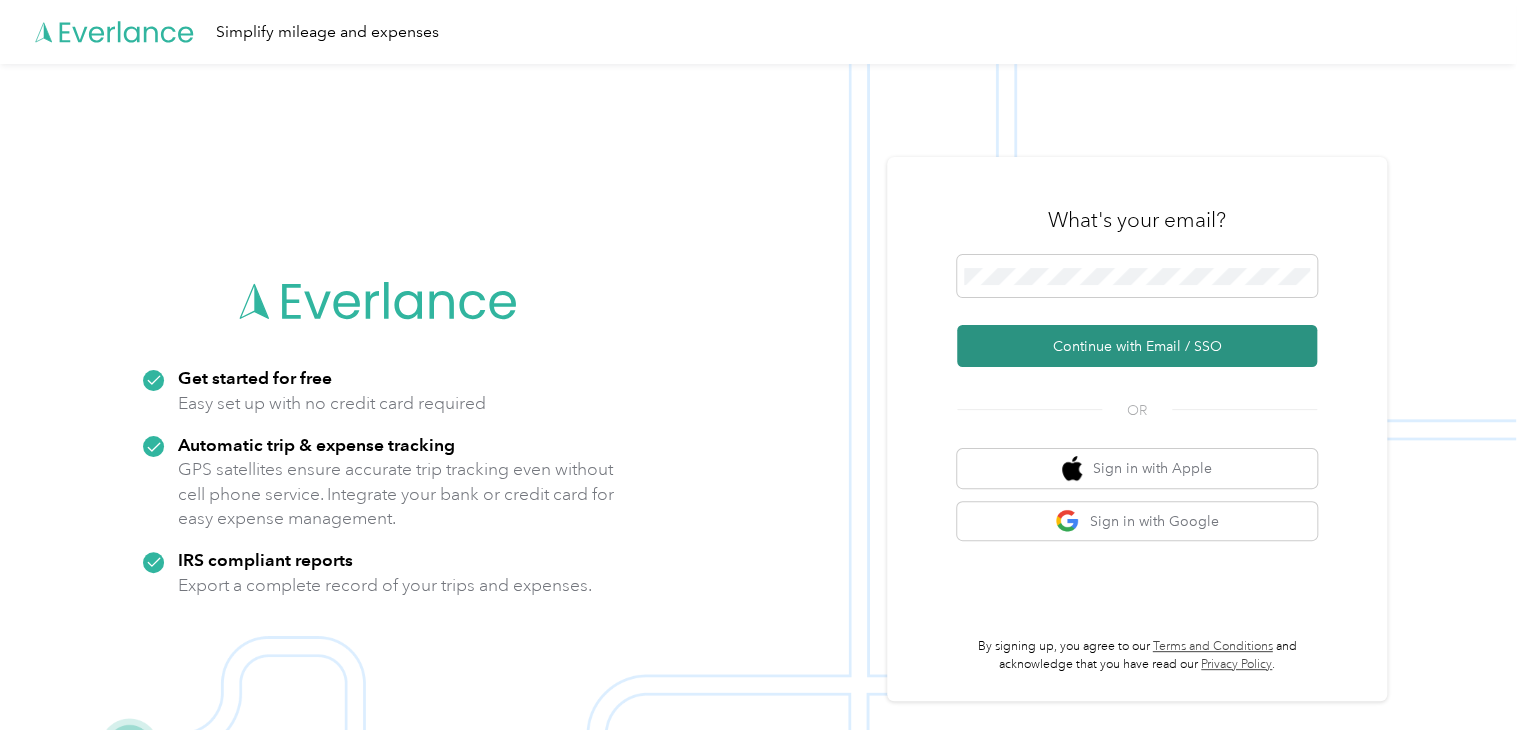 click on "Continue with Email / SSO" at bounding box center [1137, 346] 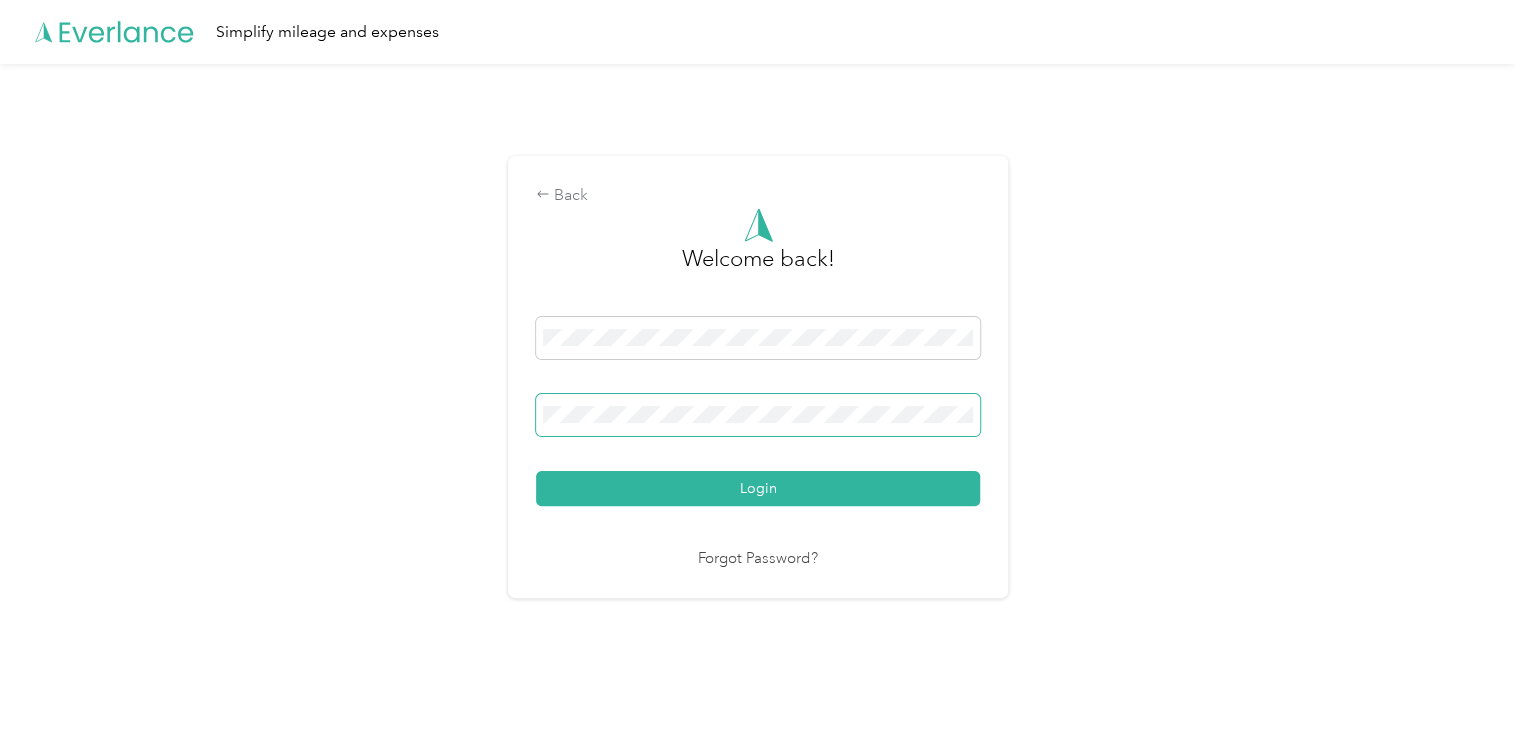 click at bounding box center (758, 415) 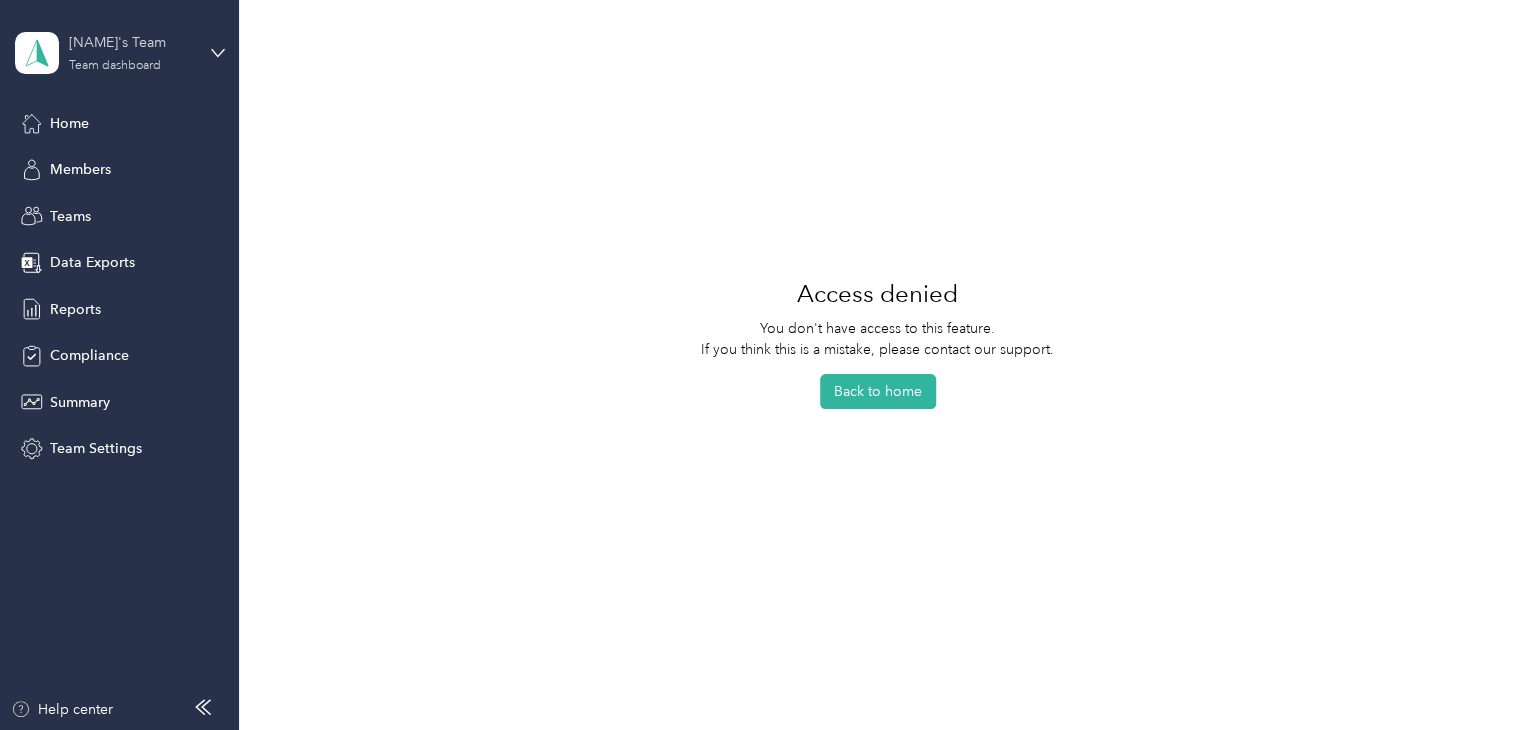 click on "[NAME]'s Team Team dashboard" at bounding box center (131, 52) 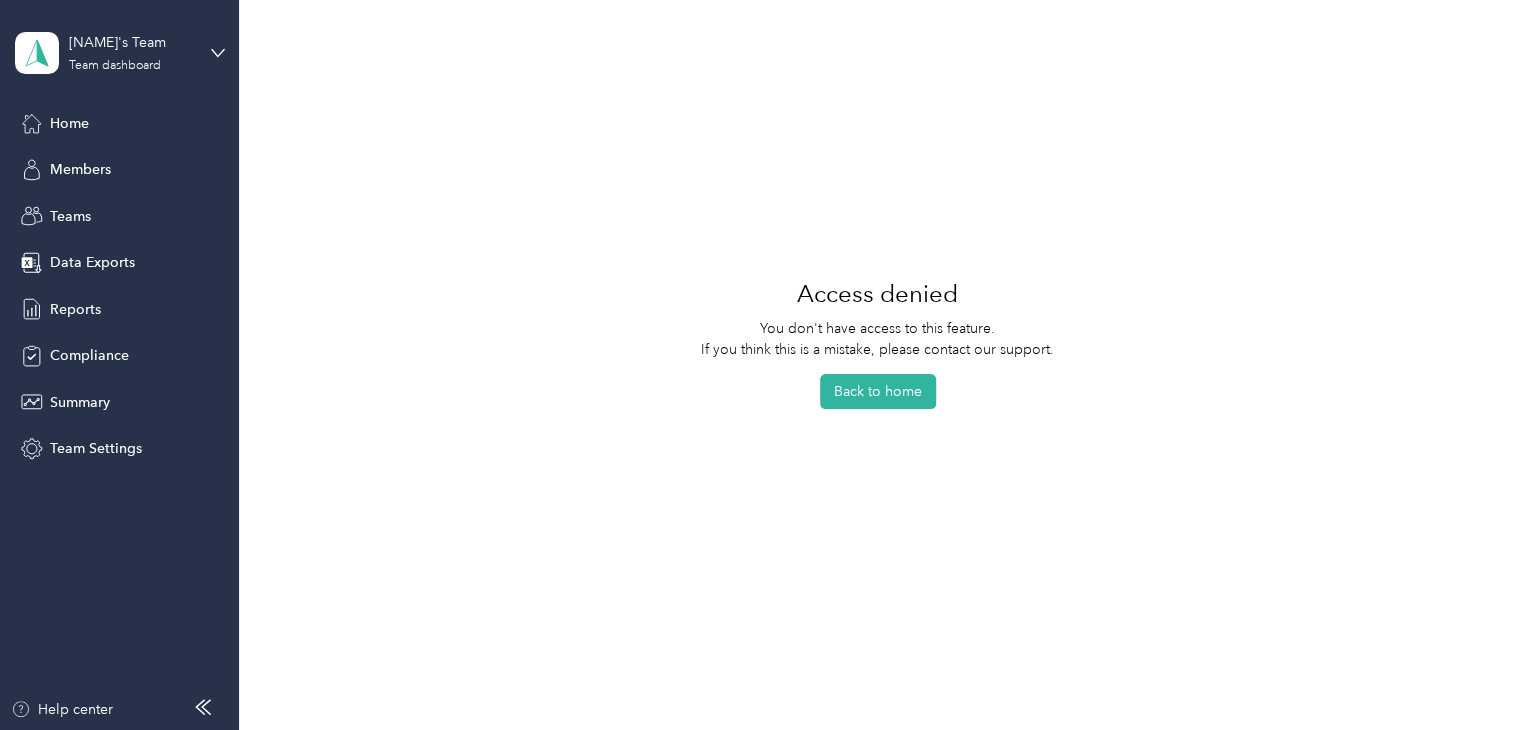 click on "Personal dashboard" at bounding box center (95, 207) 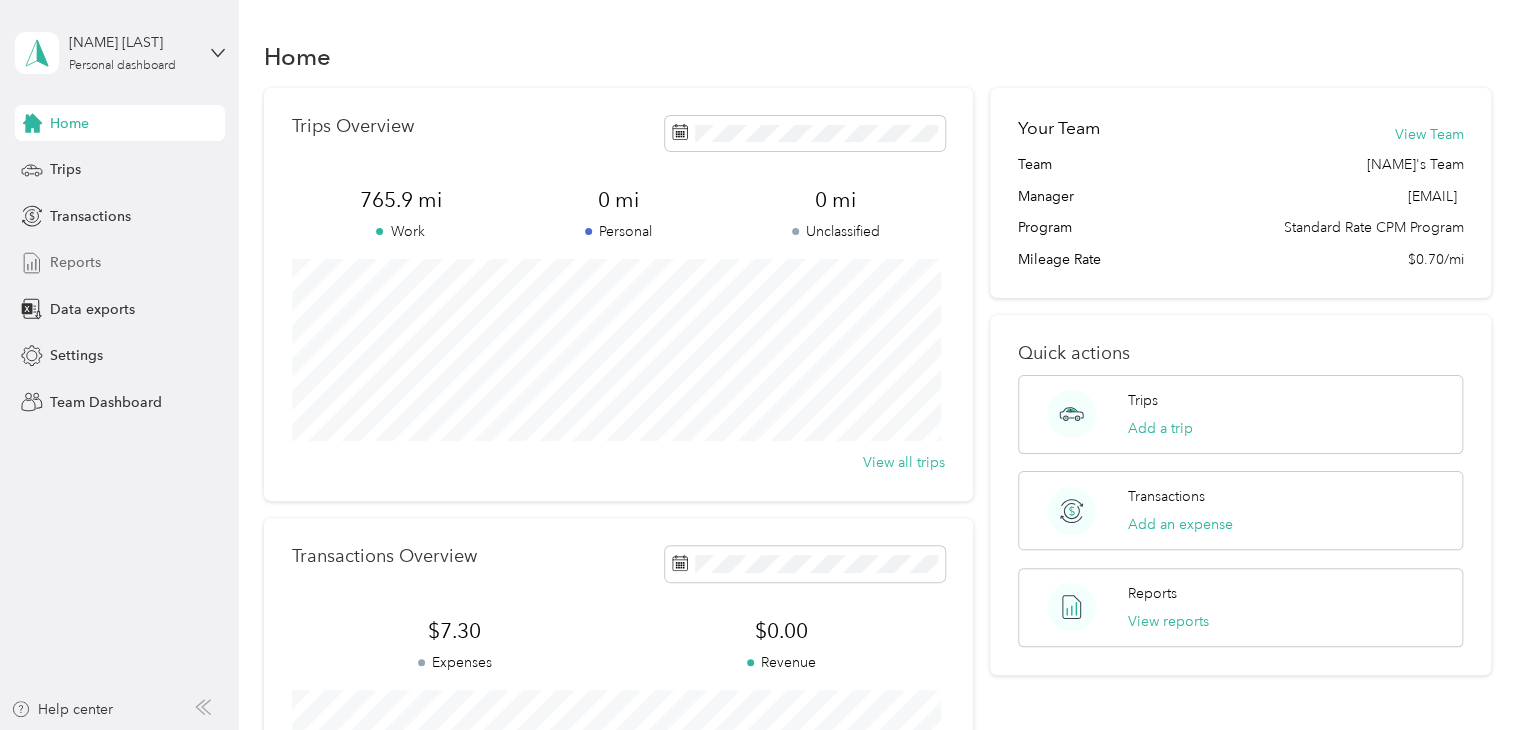 click on "Reports" at bounding box center (120, 263) 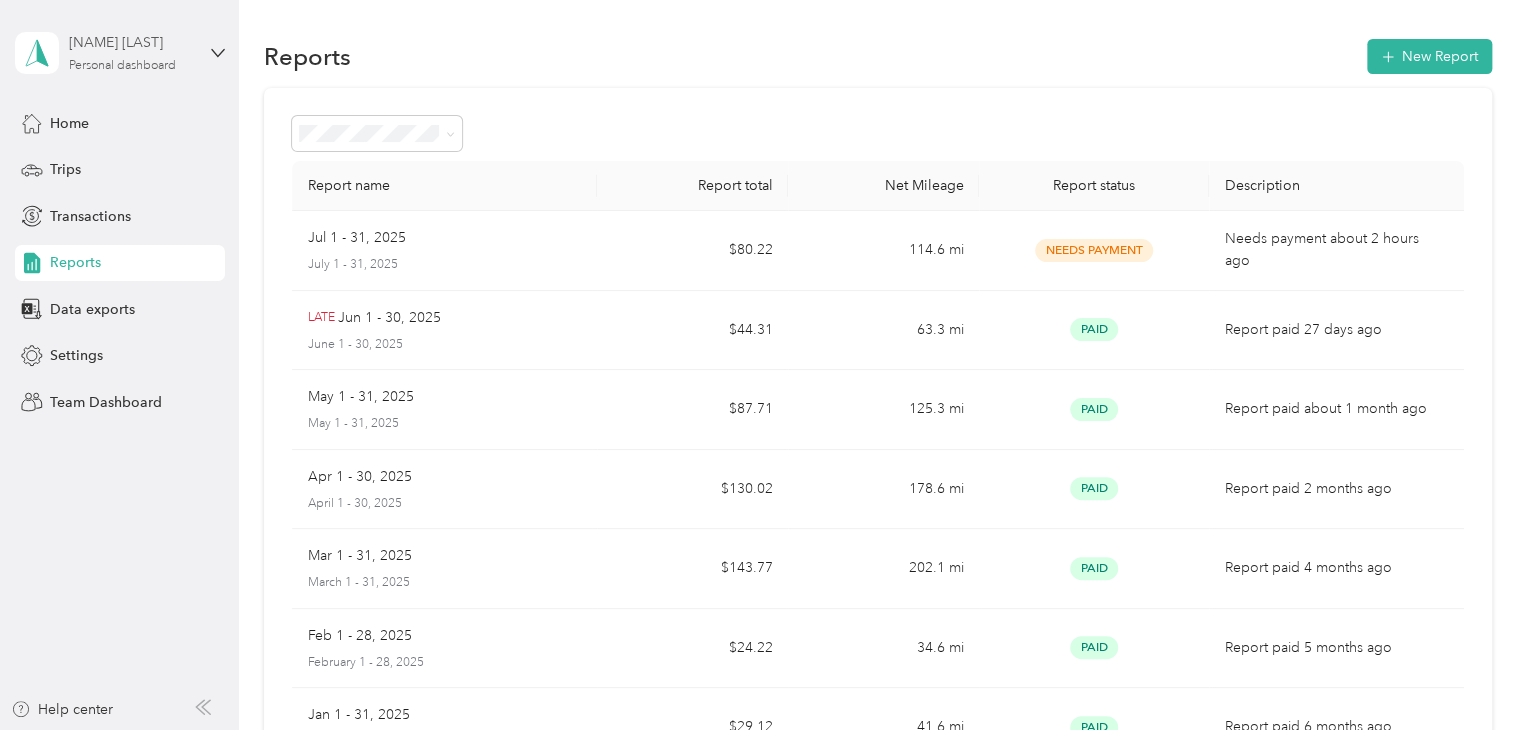 click on "[NAME] [LAST] Personal dashboard" at bounding box center (131, 52) 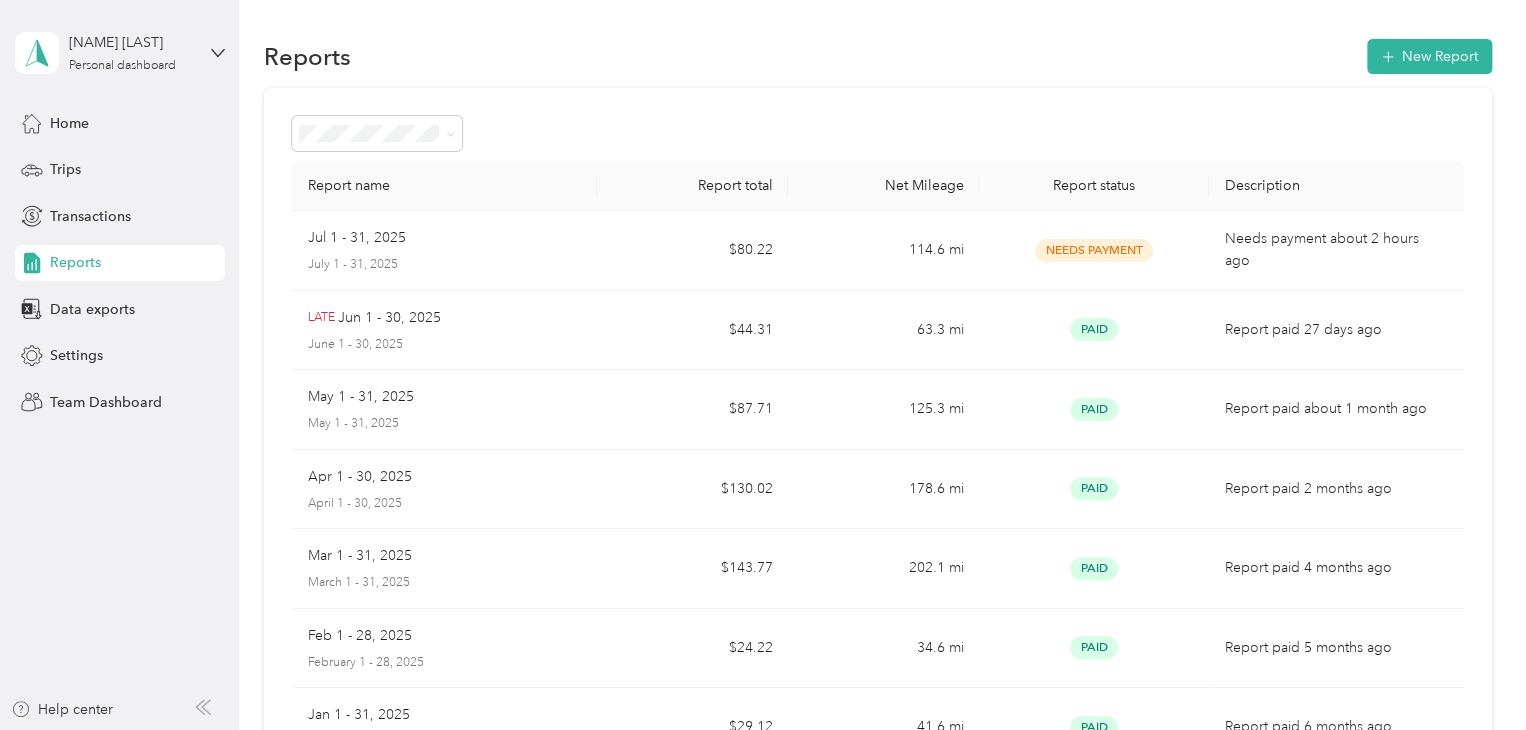 click on "Team dashboard" at bounding box center [85, 161] 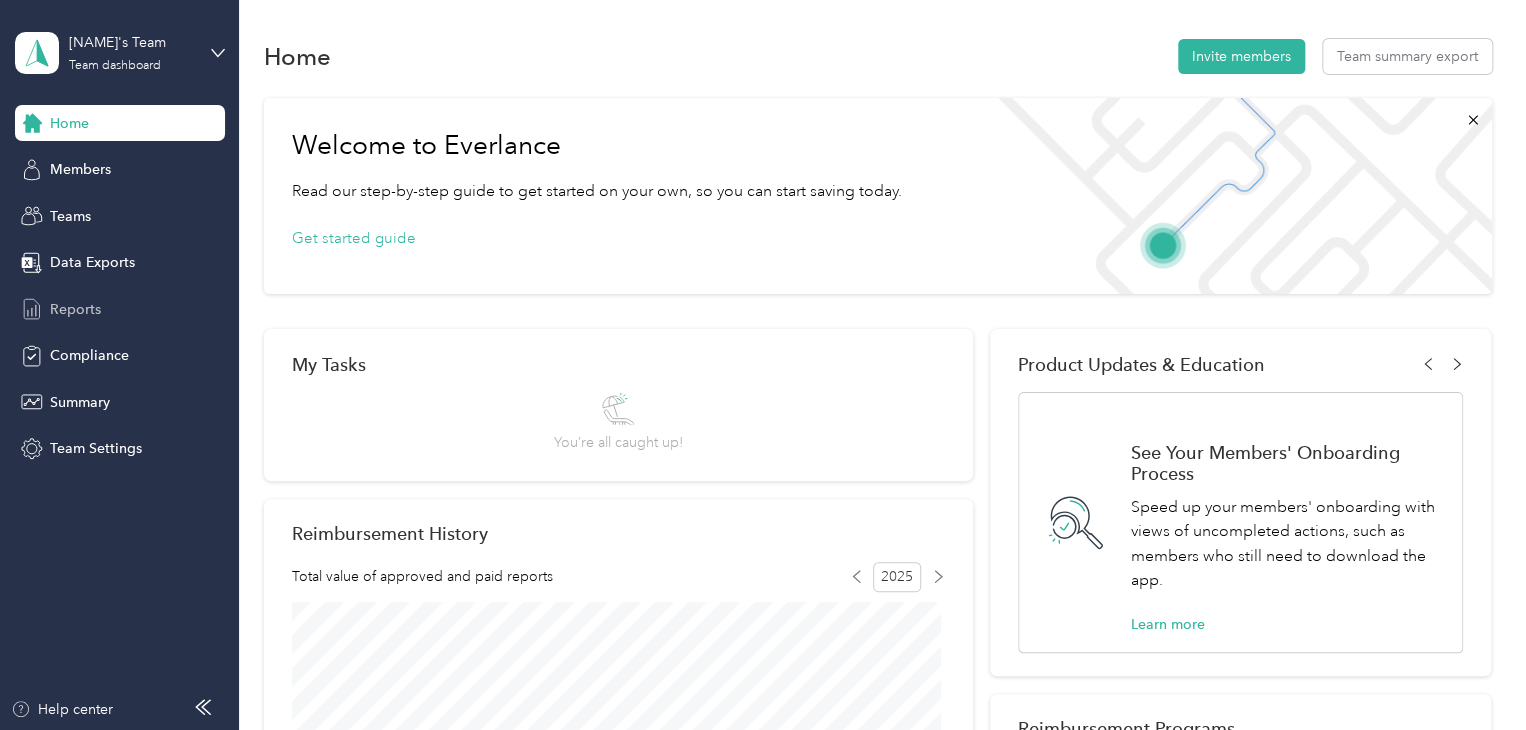 click on "Reports" at bounding box center [120, 309] 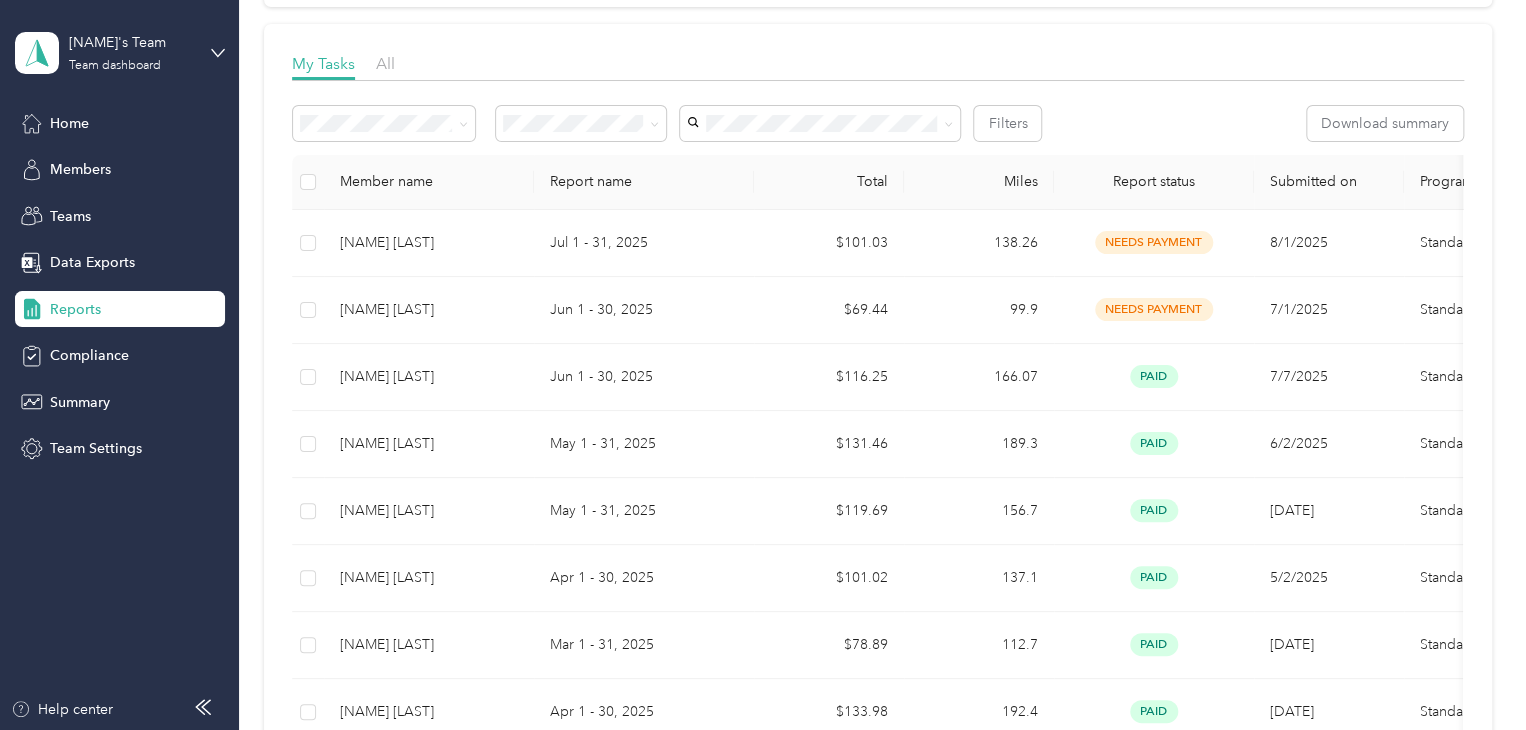 scroll, scrollTop: 263, scrollLeft: 0, axis: vertical 